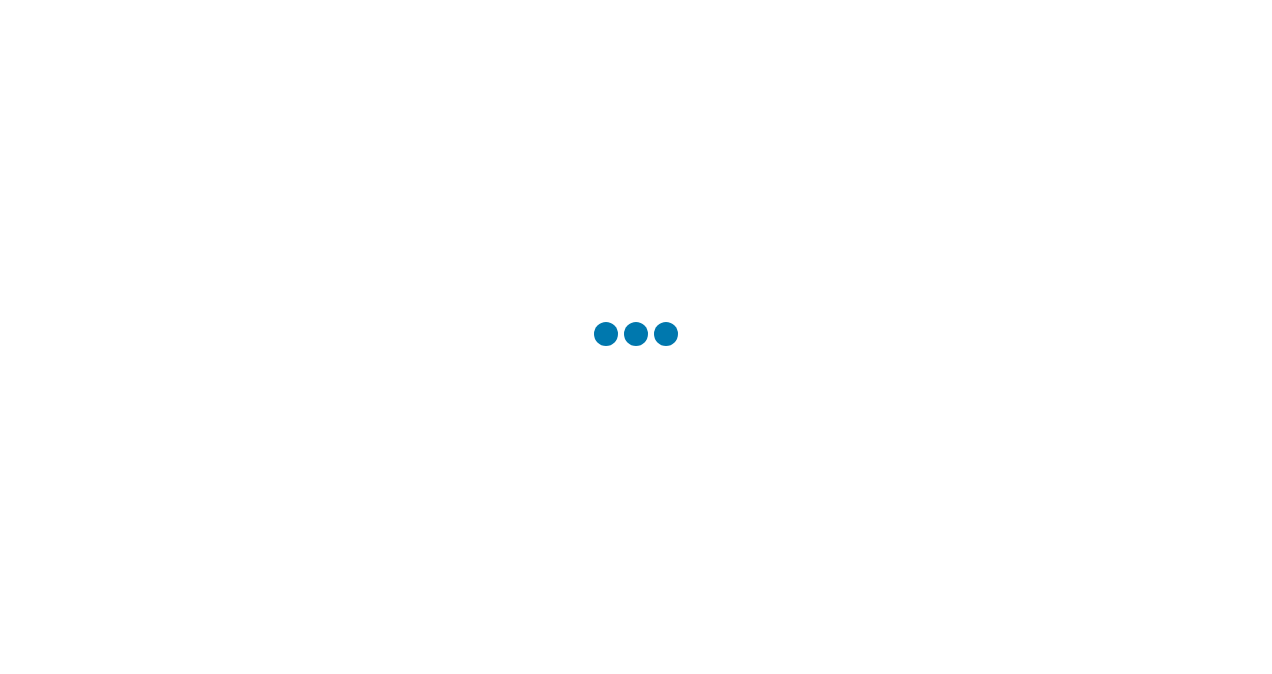 scroll, scrollTop: 0, scrollLeft: 0, axis: both 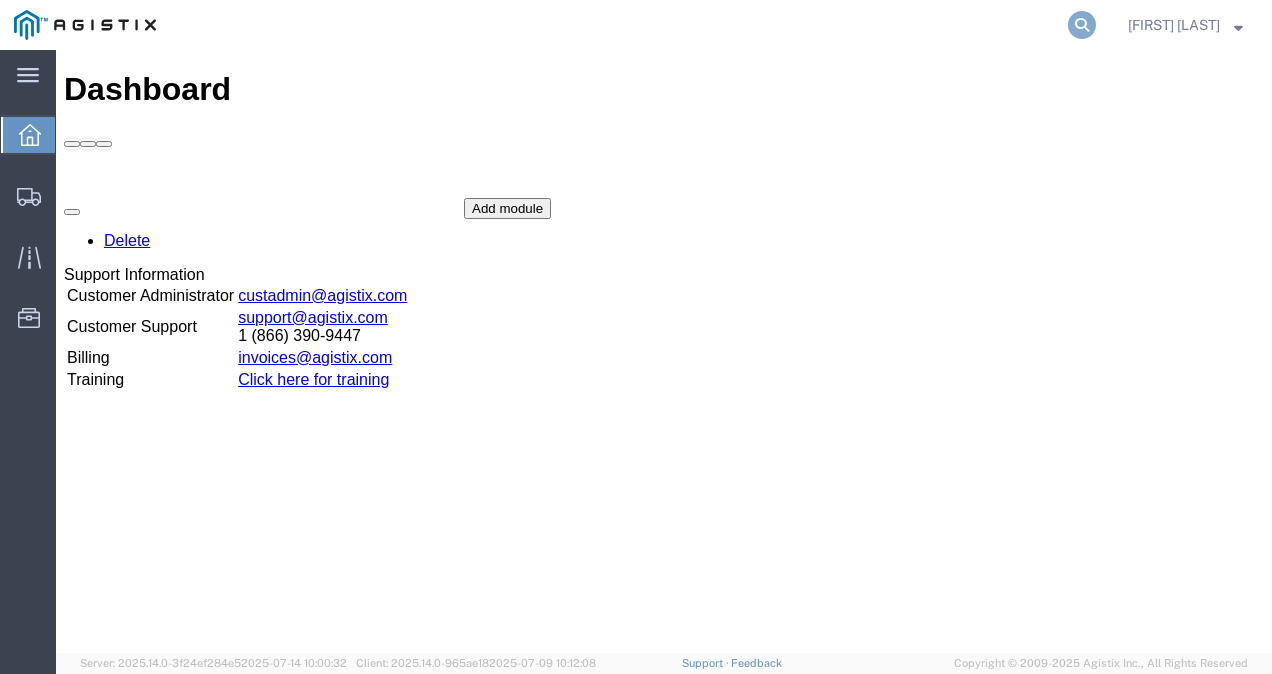 click 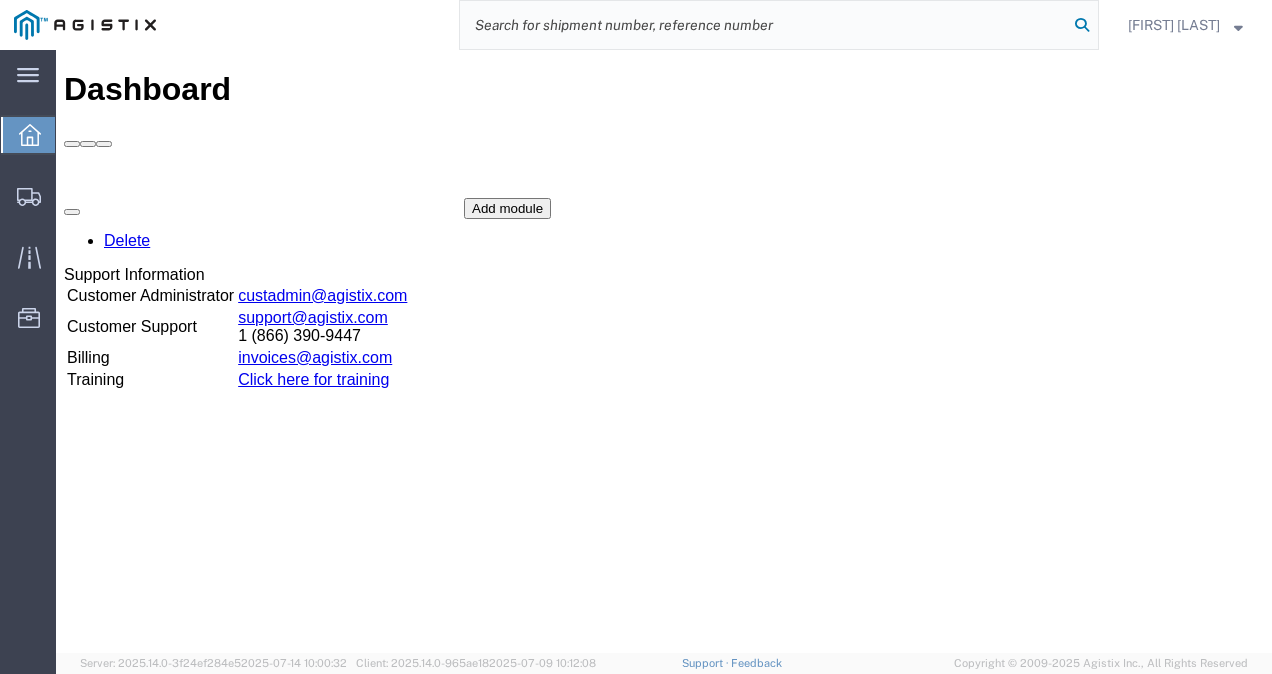 paste on "56178644" 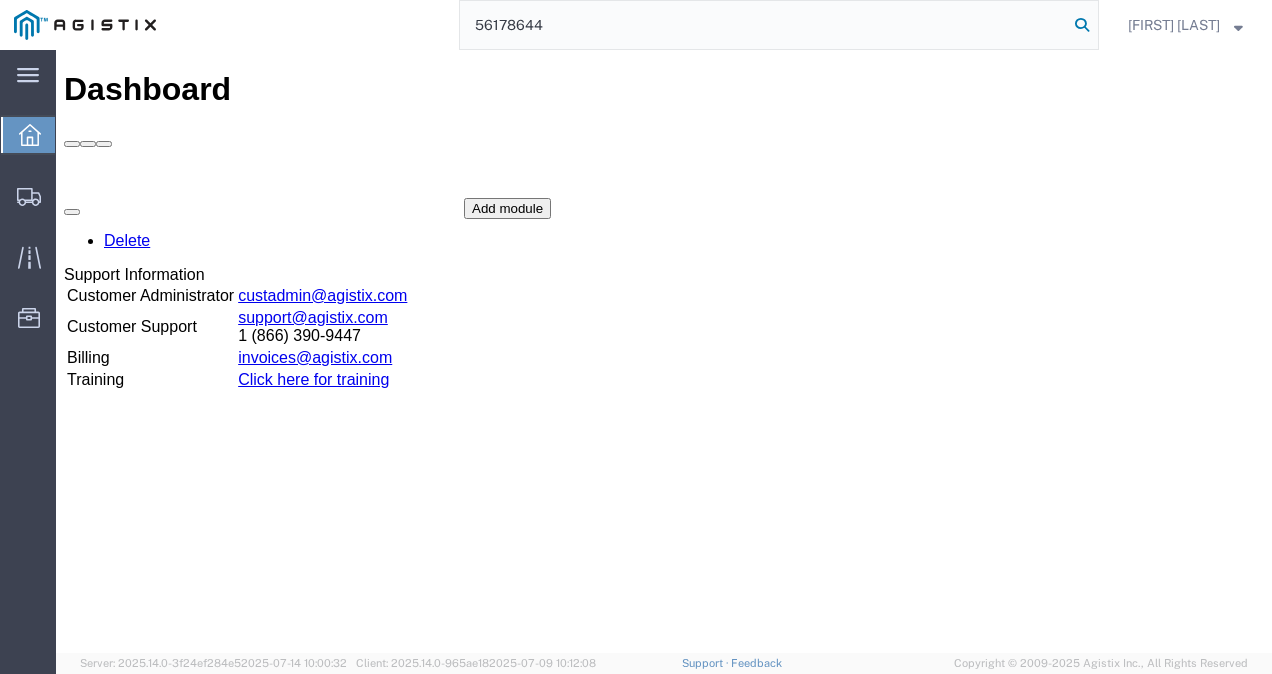 type on "56178644" 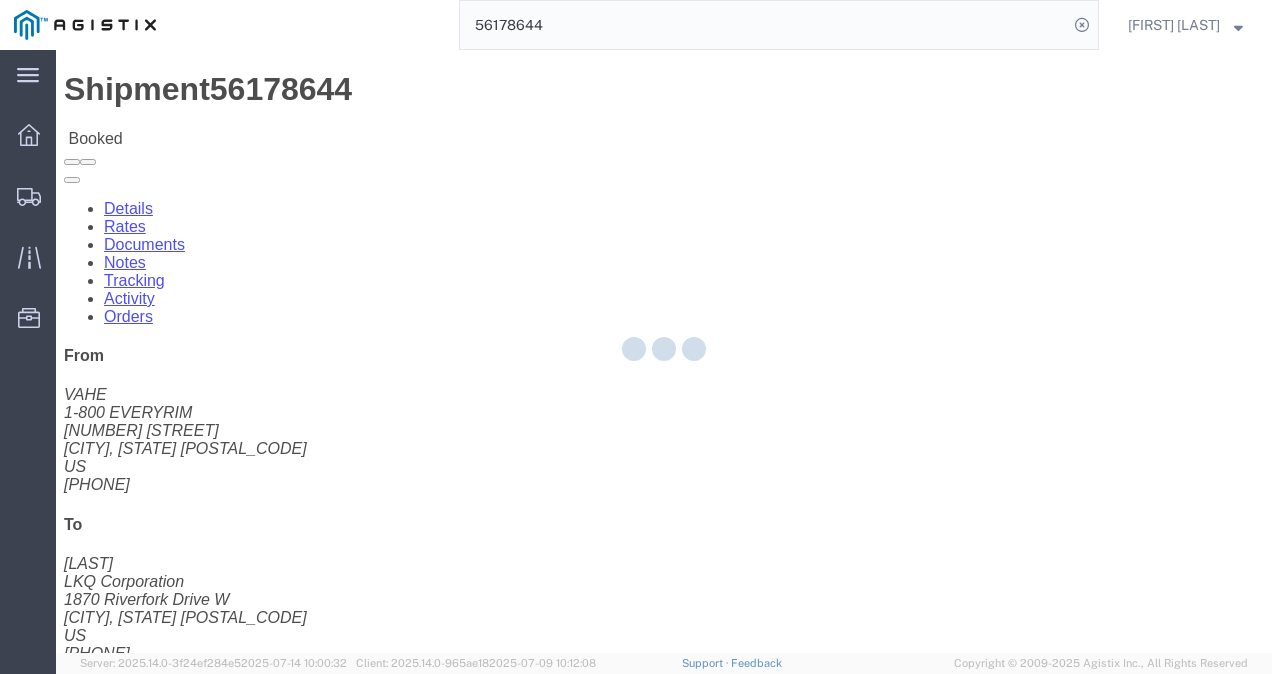 click 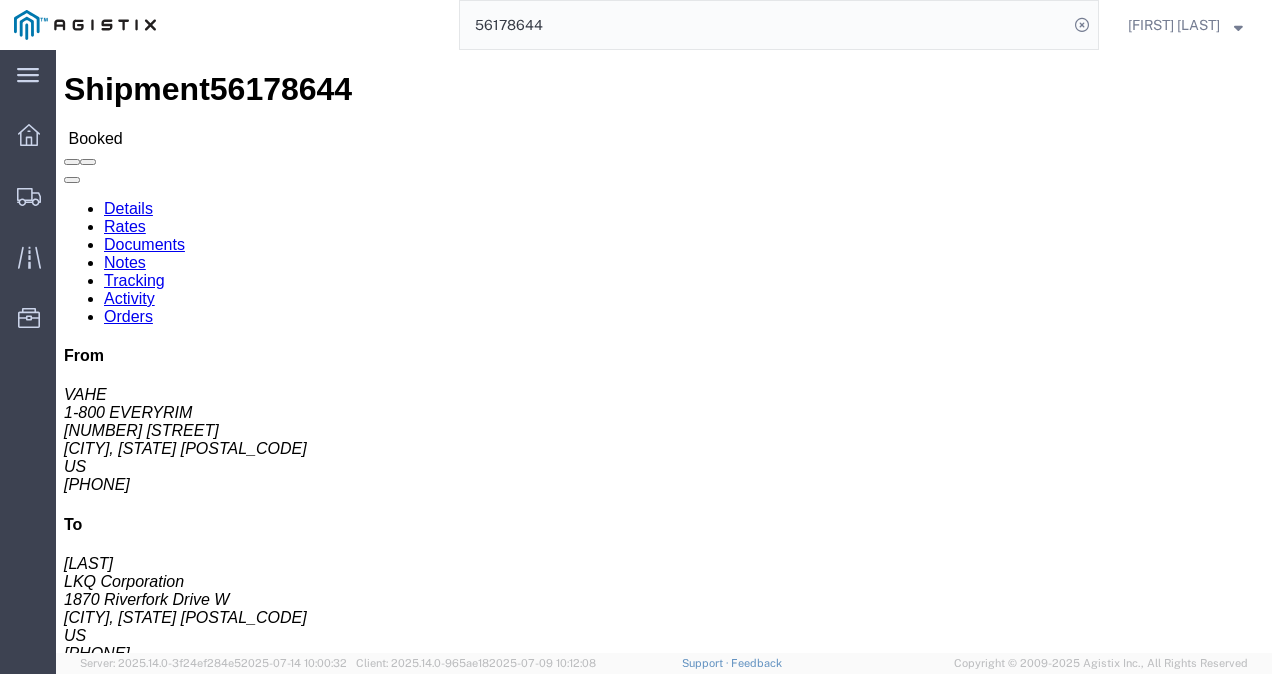 click on "Notes" 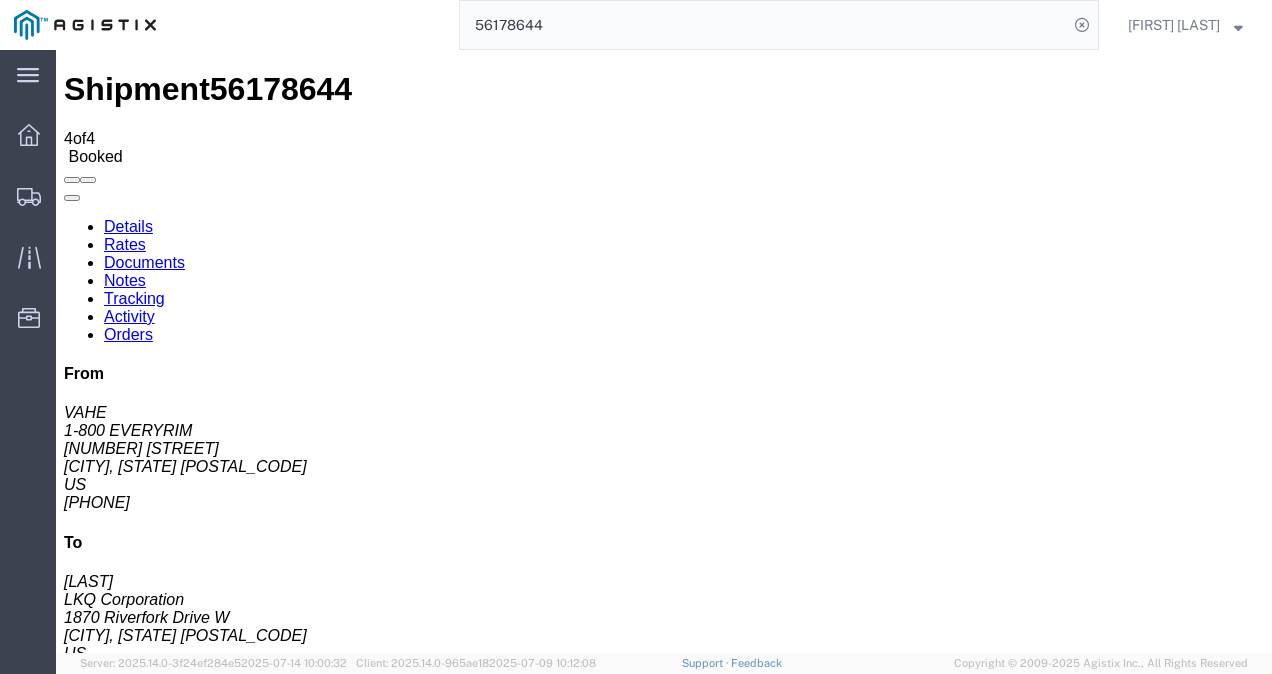 click on "Details" at bounding box center [128, 226] 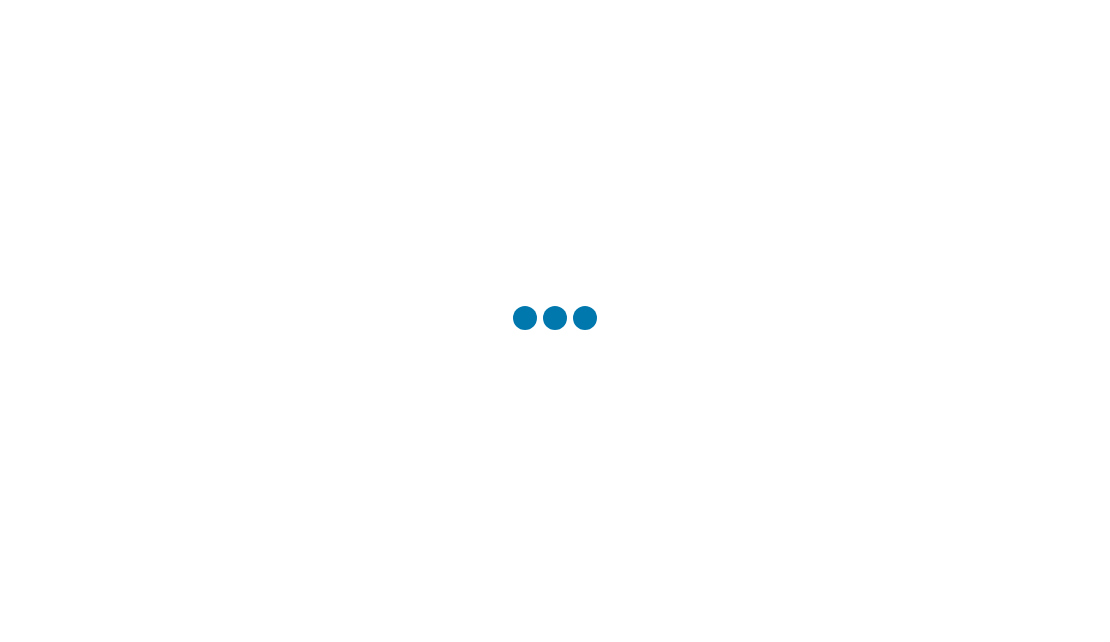 scroll, scrollTop: 0, scrollLeft: 0, axis: both 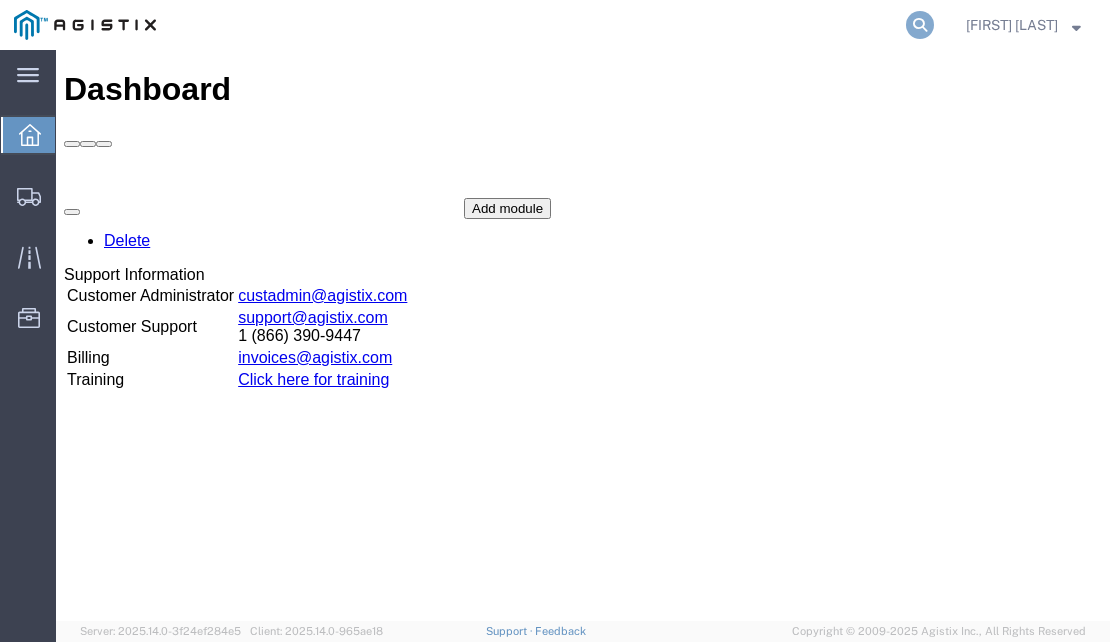 click 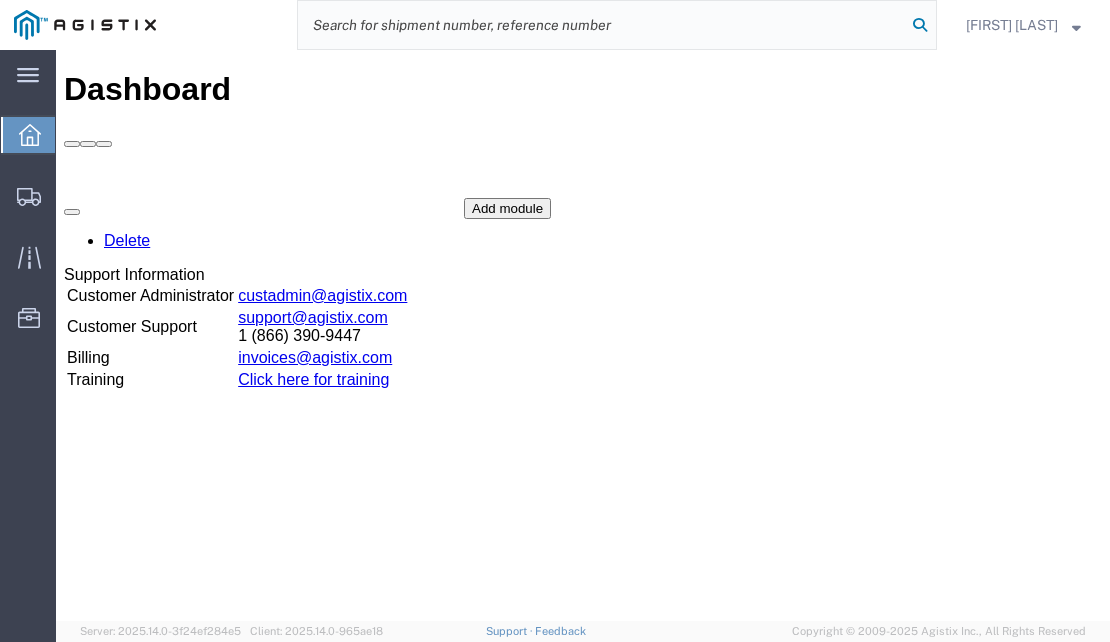 paste on "56100656" 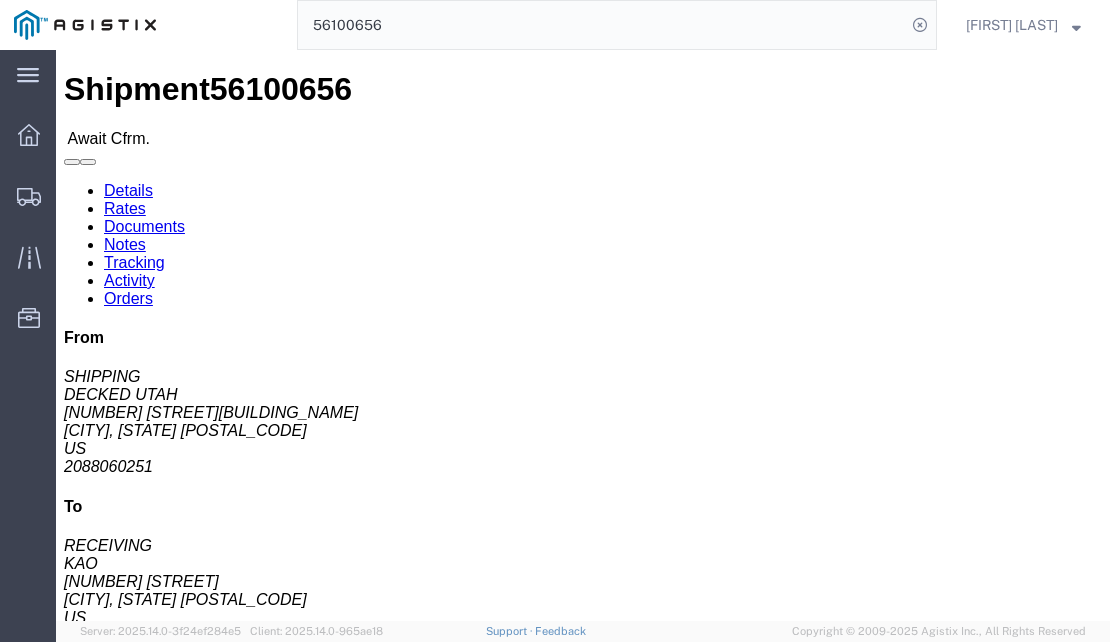 click on "Shipment Detail
Ship From DECKED UTAH (SHIPPING) [NUMBER] [STREET] [BUILDING_NAME] [CITY], [STATE] [COUNTRY] [PHONE] [EMAIL] Ship To
KAO (RECEIVING) [NUMBER] [STREET] [CITY], [STATE] [COUNTRY] [PHONE]
Pickup & Delivery Dates
[DATE]  [TIME]
-
[DATE]  [TIME]  [DATE]  [TIME] Edit Date and Time
Pickup Date:
Pickup Start Date Pickup Start Time Pickup Open Date and Time [MONTH] [DAY] [YEAR] [TIME] Pickup Close Date Pickup Close Time
Pickup Close Date and Time
[MONTH] [DAY] [YEAR] [TIME]
Delivery by Date
Delivery Start Date Delivery Start Time
Deliver Open Date and Time
[MONTH] [DAY] [YEAR] [TIME] Deliver Close Date Deliver Close Time
Deliver Close Date and Time
Notify carrier of changes
Cancel
Save
Open Time [TIME] Cancel Apply   Close Time" 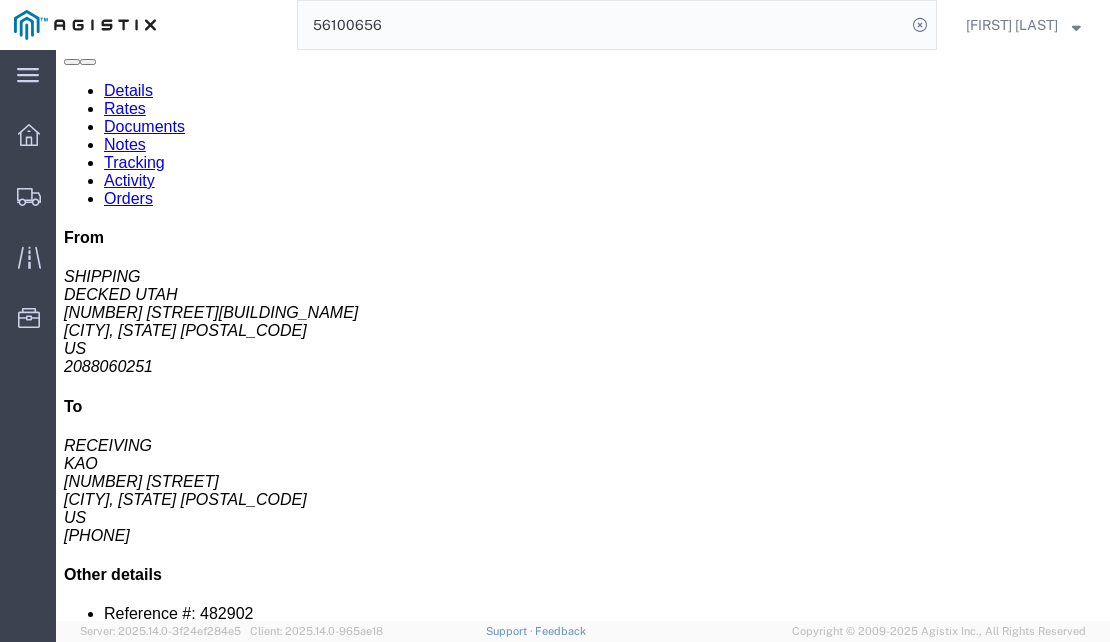 drag, startPoint x: 514, startPoint y: 321, endPoint x: 454, endPoint y: 419, distance: 114.90866 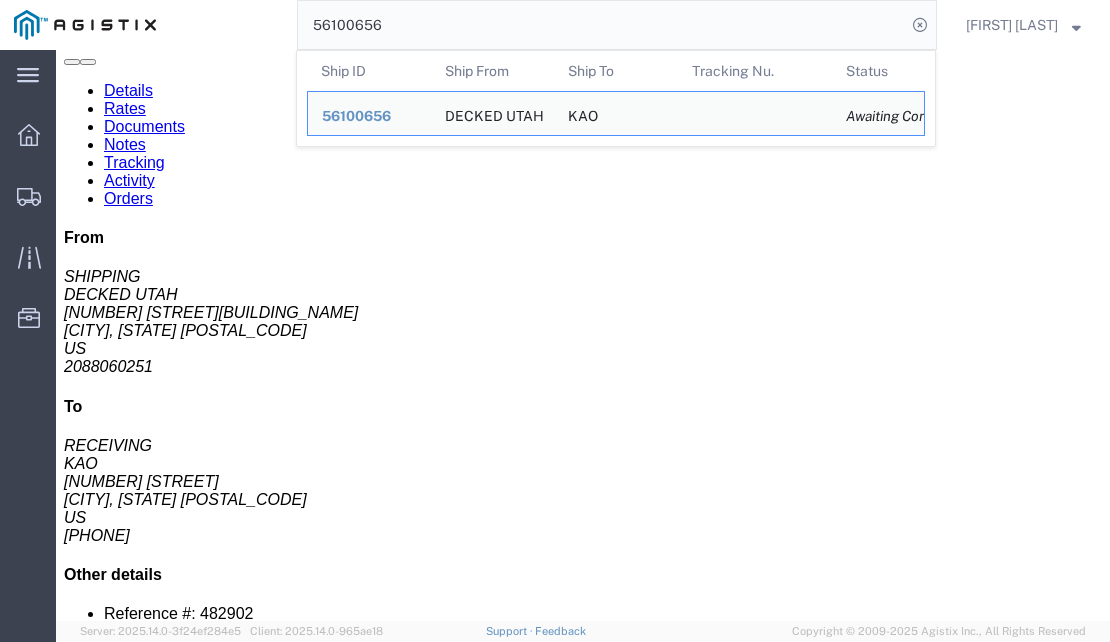 click on "56100656" 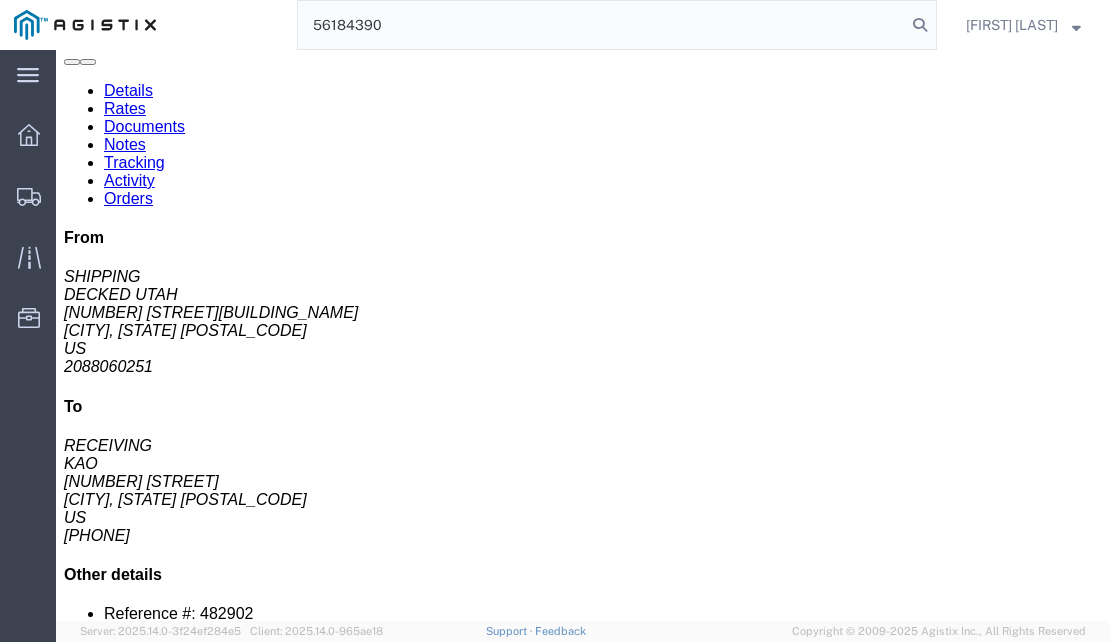 type on "56184390" 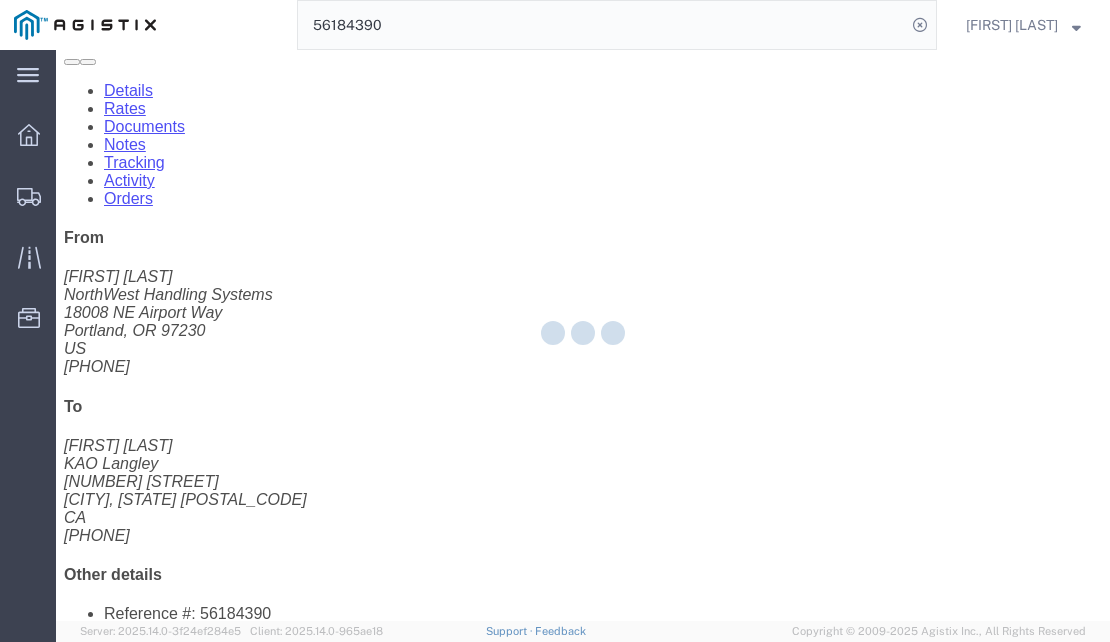 scroll, scrollTop: 0, scrollLeft: 0, axis: both 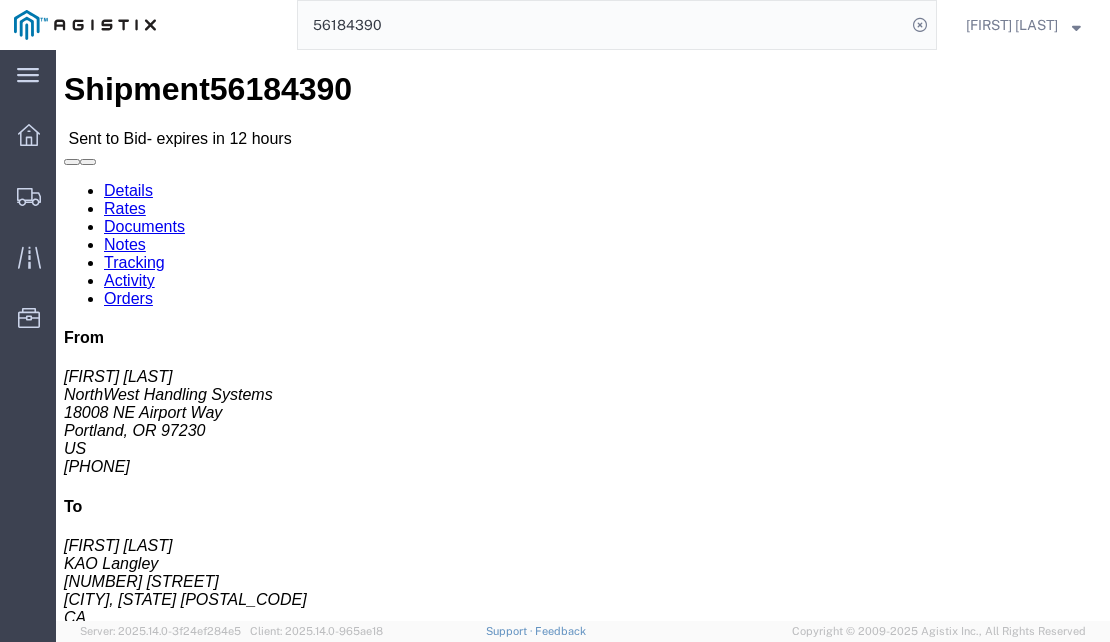 click on "Routing & Vehicle Information" 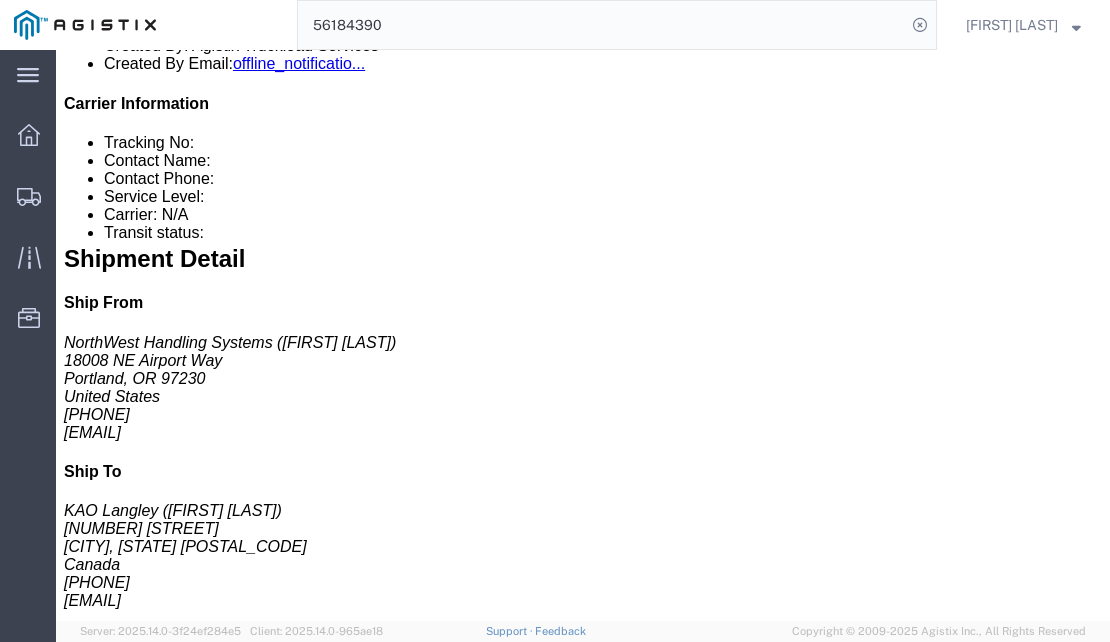 scroll, scrollTop: 900, scrollLeft: 0, axis: vertical 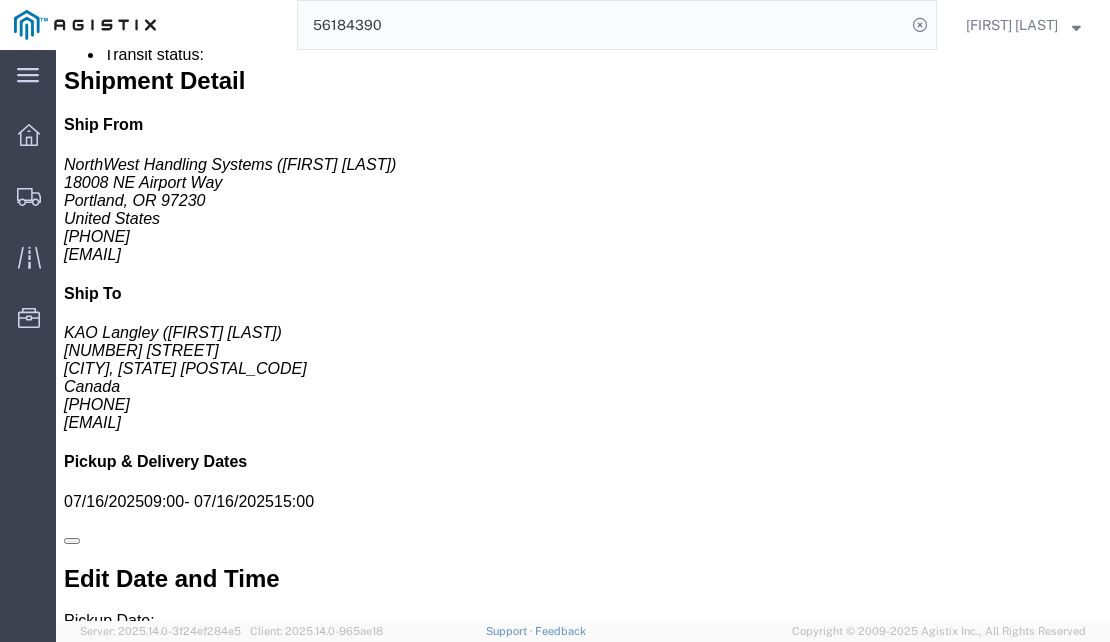click on "([FIRST] [LAST]) [PHONE] [EMAIL]" 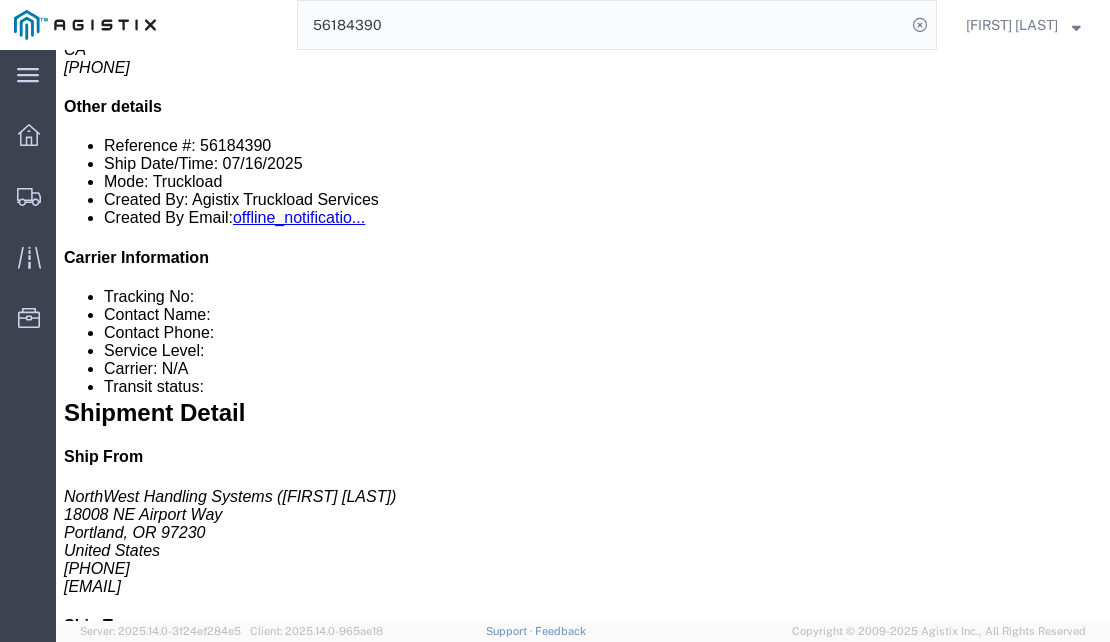 scroll, scrollTop: 600, scrollLeft: 0, axis: vertical 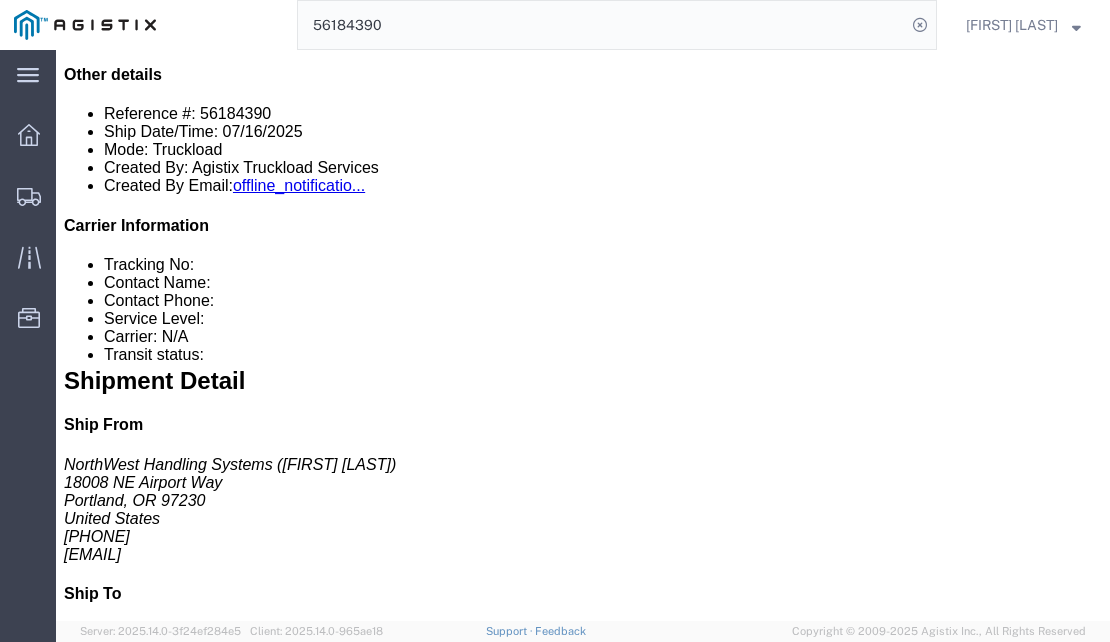 click on "Special services" 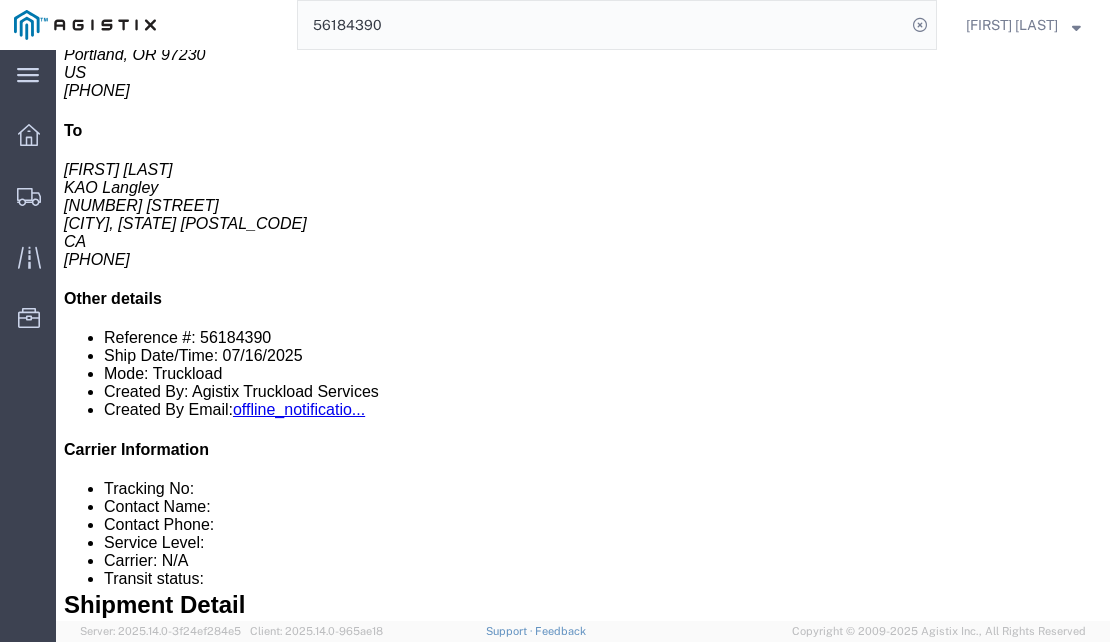 scroll, scrollTop: 0, scrollLeft: 0, axis: both 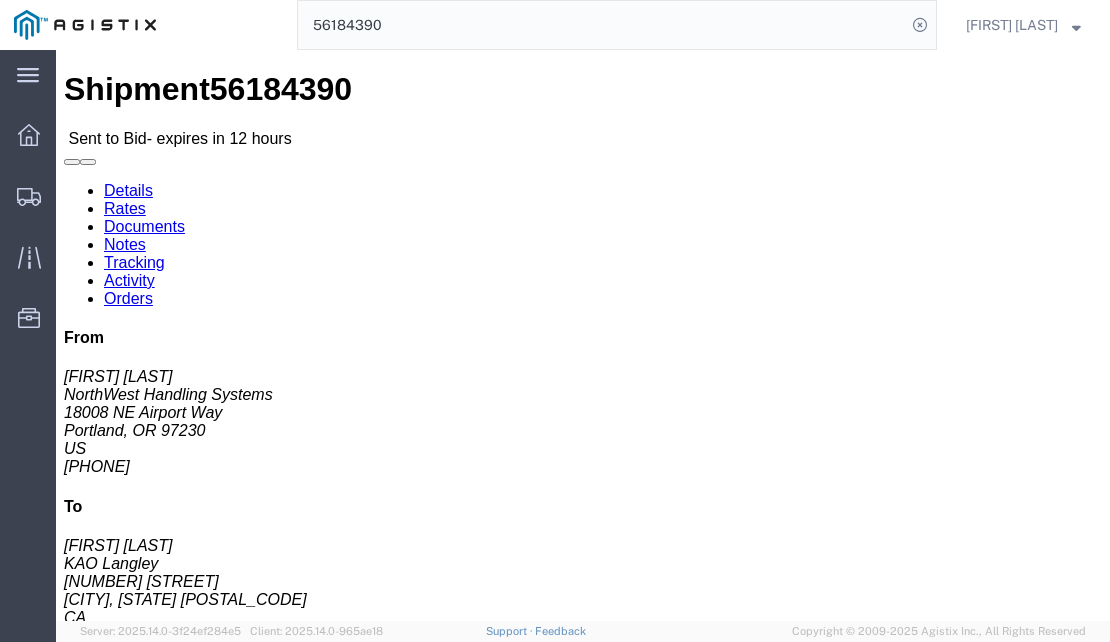 click on "Leg 1 - Truckload Vehicle 1: Standard Dry Van (53 Feet) Number of trucks: 1" 